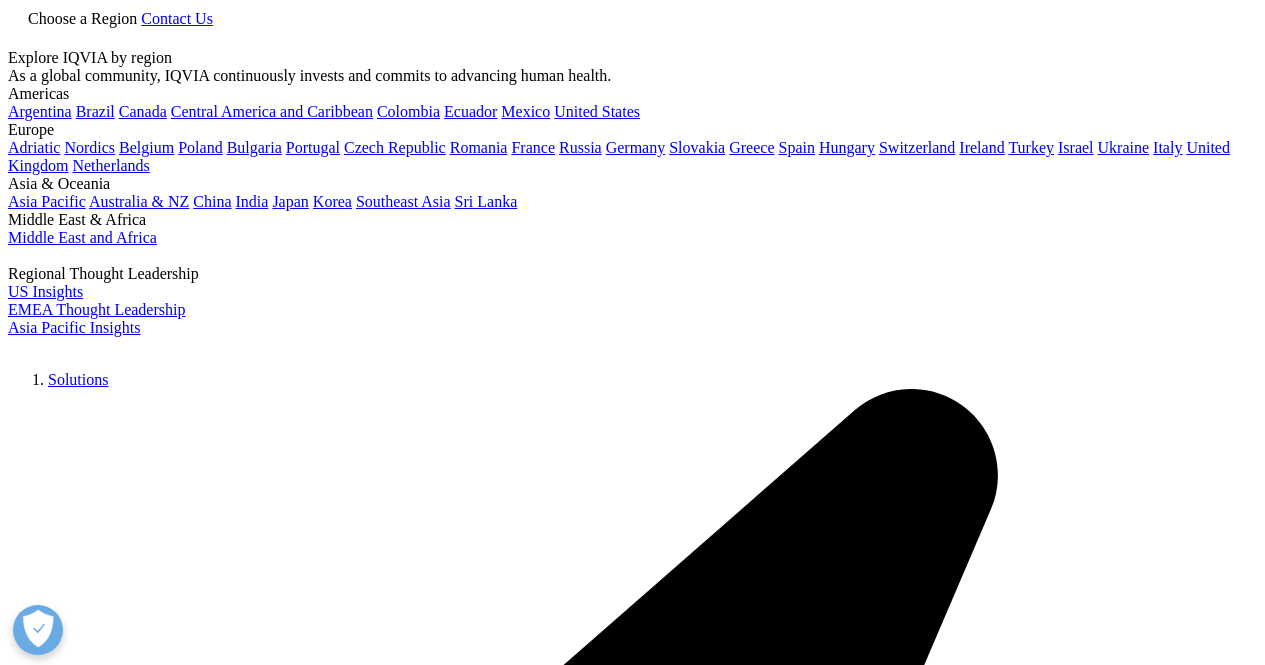 scroll, scrollTop: 0, scrollLeft: 0, axis: both 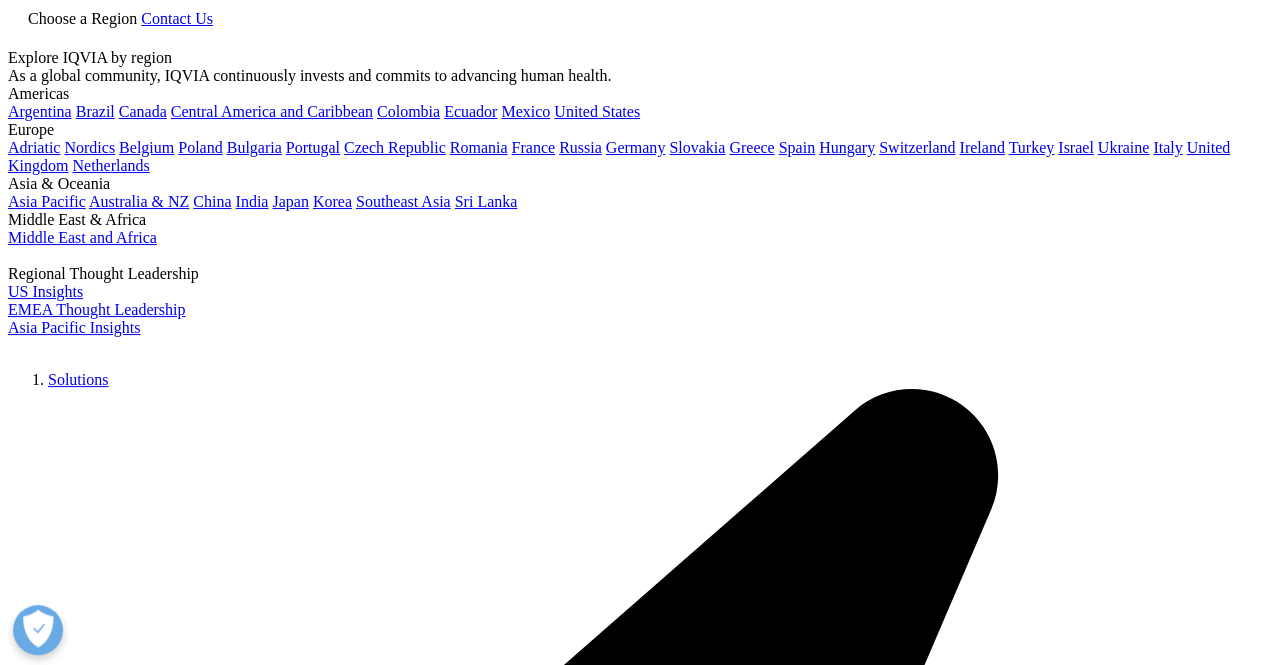 type on "secondary research" 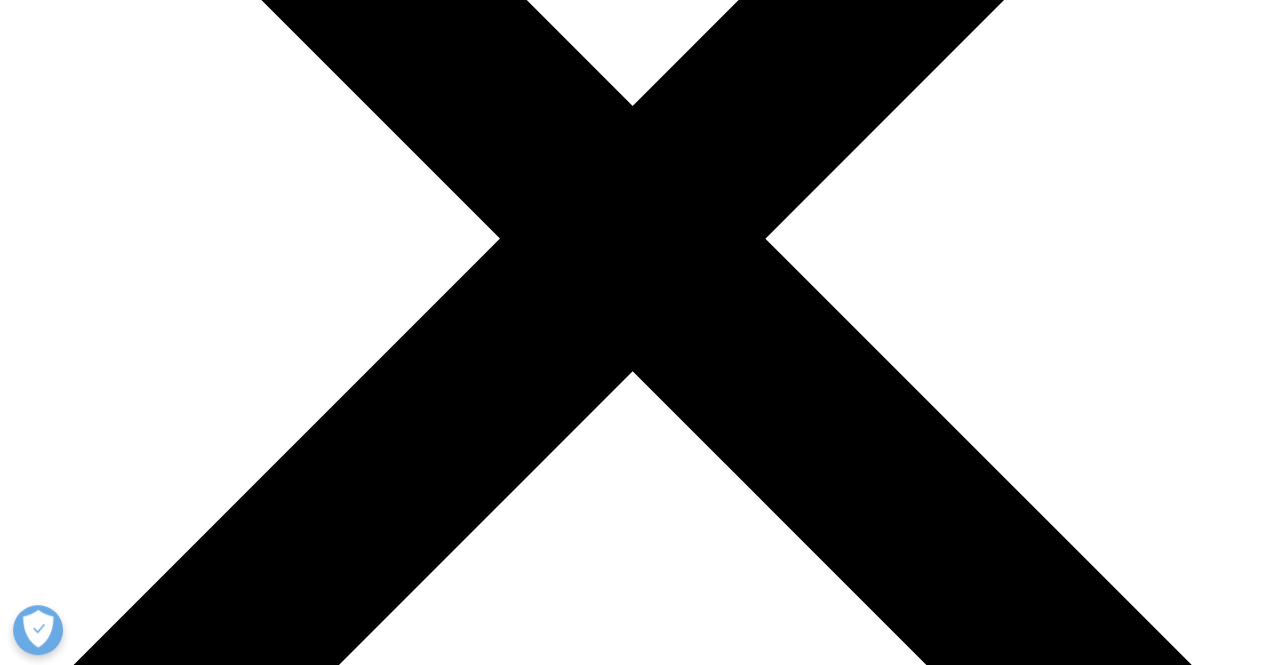 scroll, scrollTop: 307, scrollLeft: 0, axis: vertical 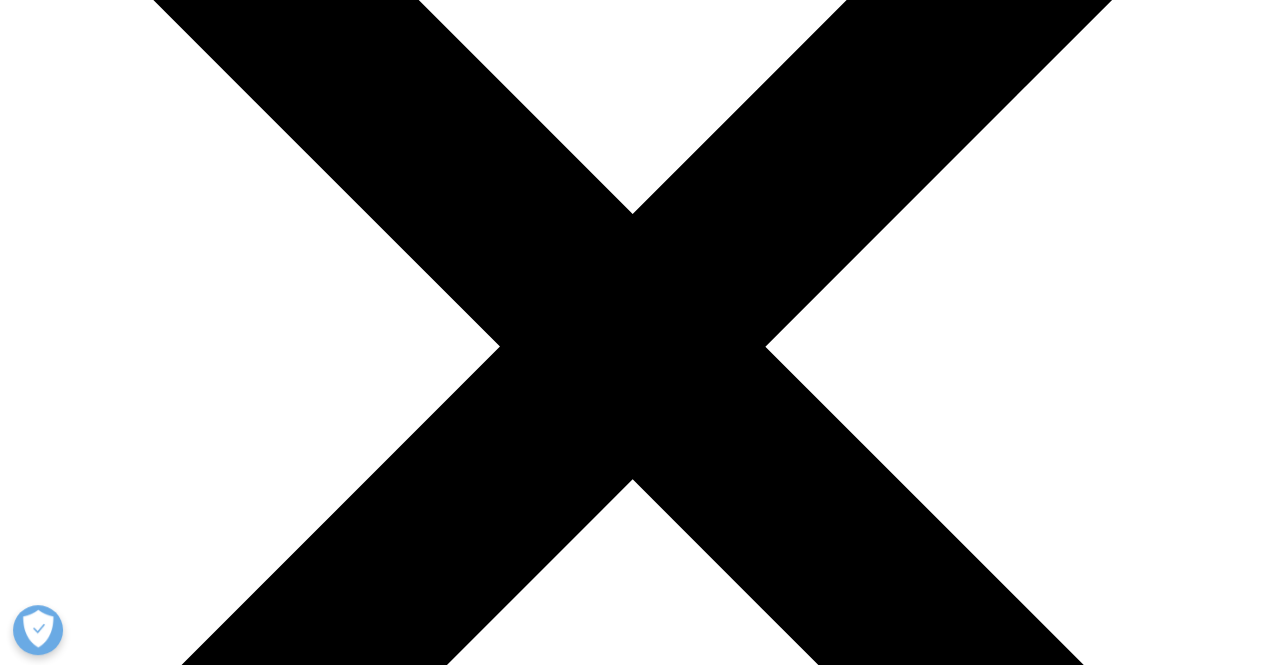 click on "Secondary  Data First" at bounding box center [73, 70151] 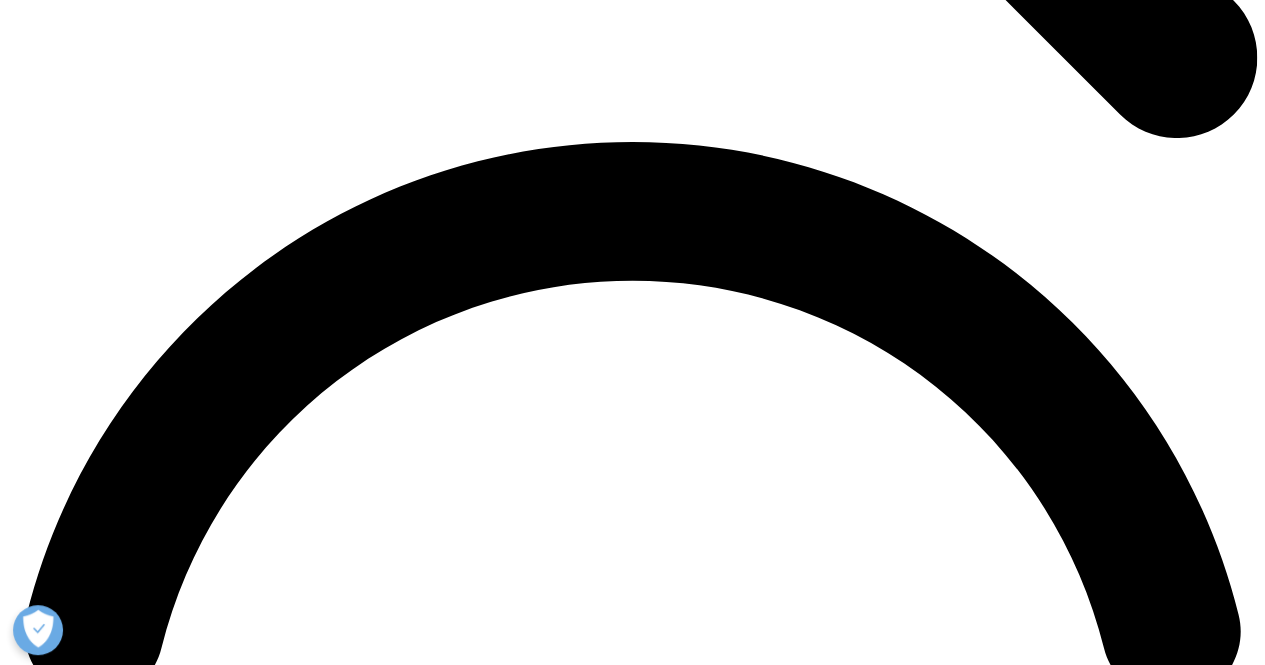 scroll, scrollTop: 2636, scrollLeft: 0, axis: vertical 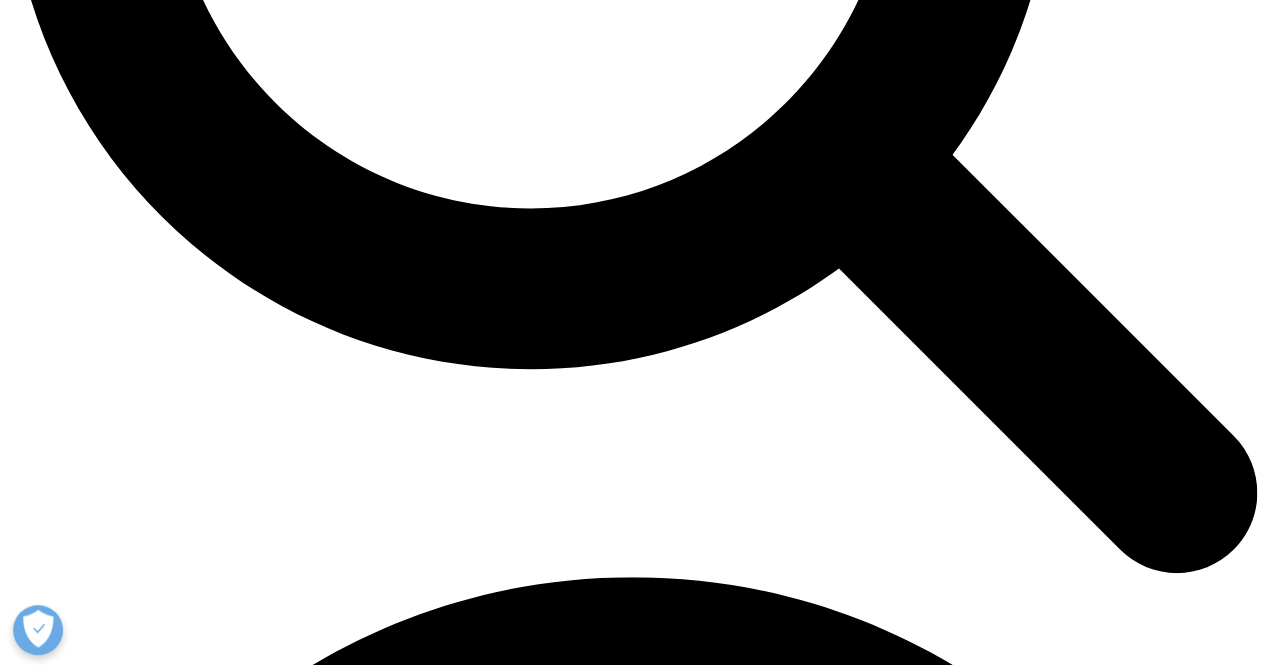 click on "Secondary  First: A Better Approach to RWE" at bounding box center [632, 69696] 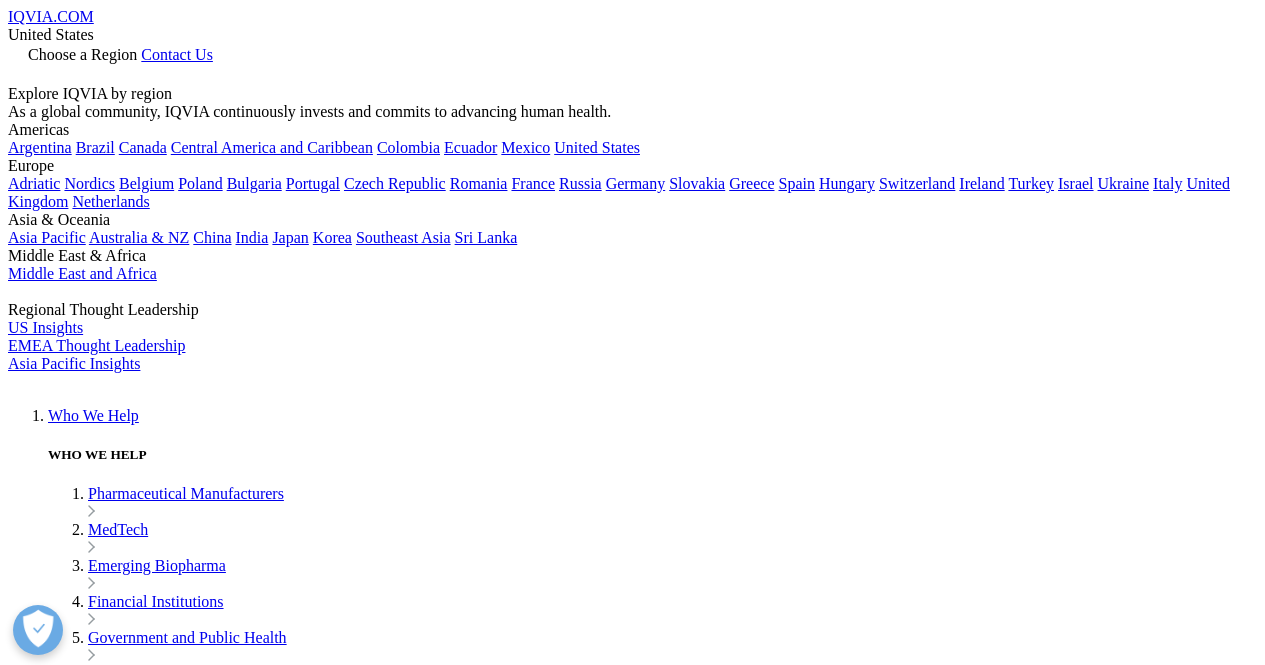 scroll, scrollTop: 0, scrollLeft: 0, axis: both 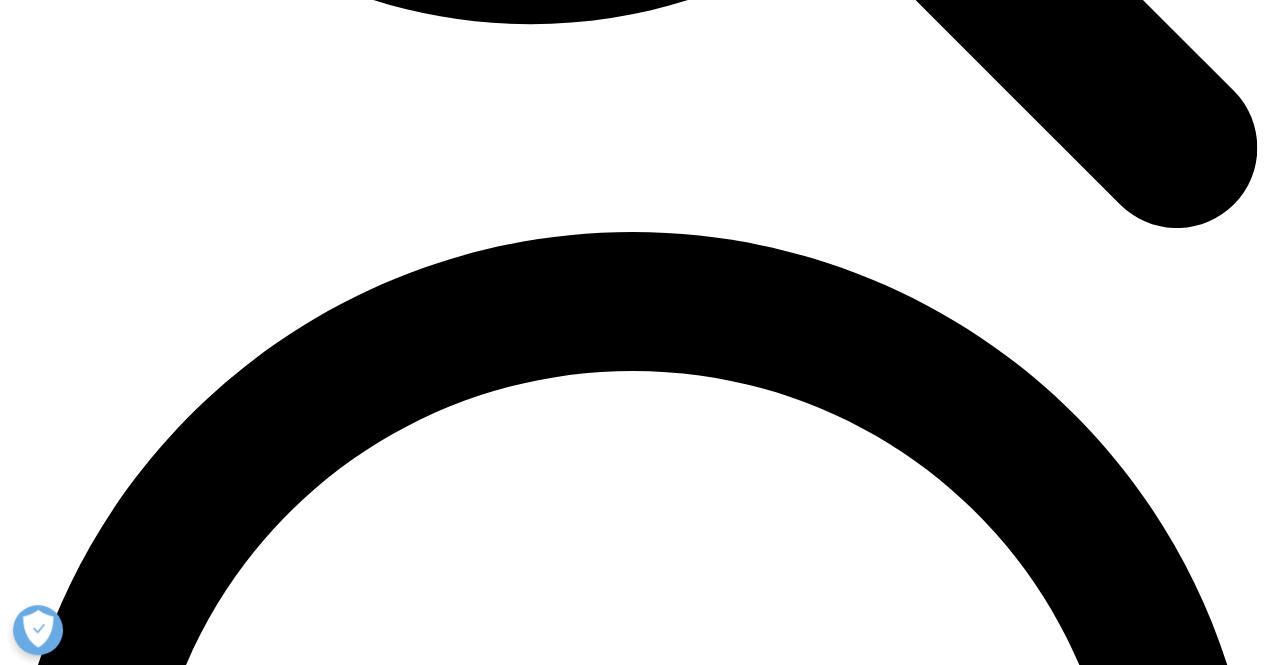 click on "Load More Results" at bounding box center [69, 70359] 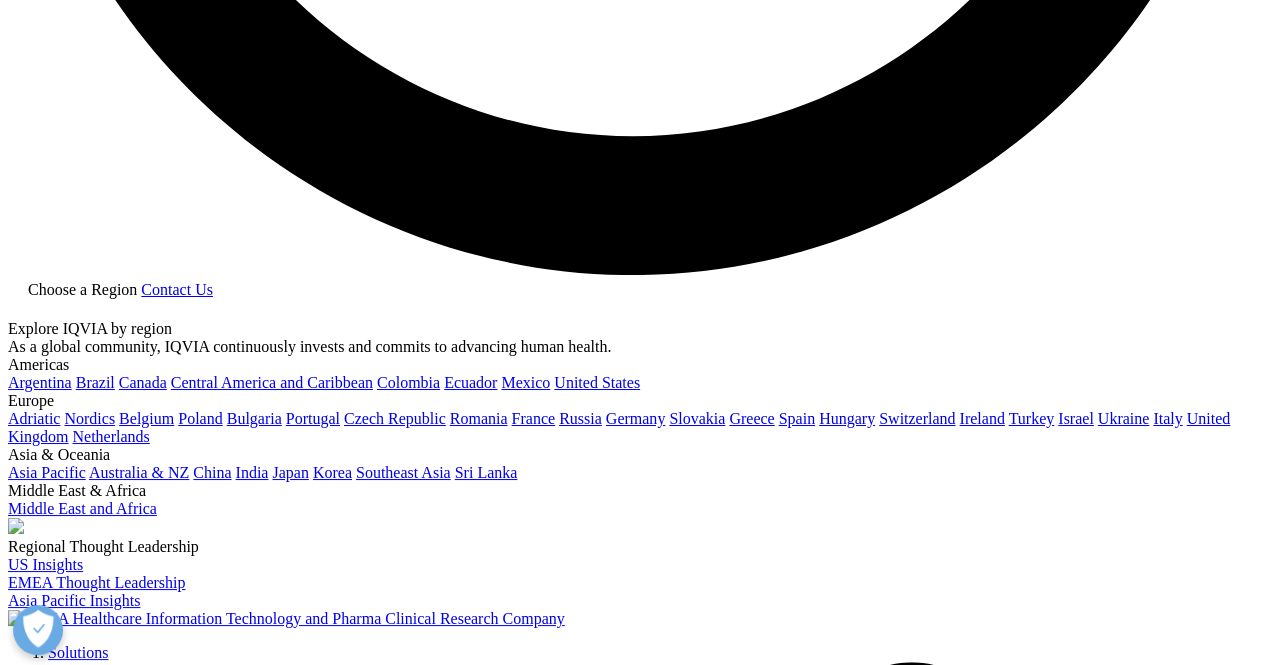 scroll, scrollTop: 3510, scrollLeft: 0, axis: vertical 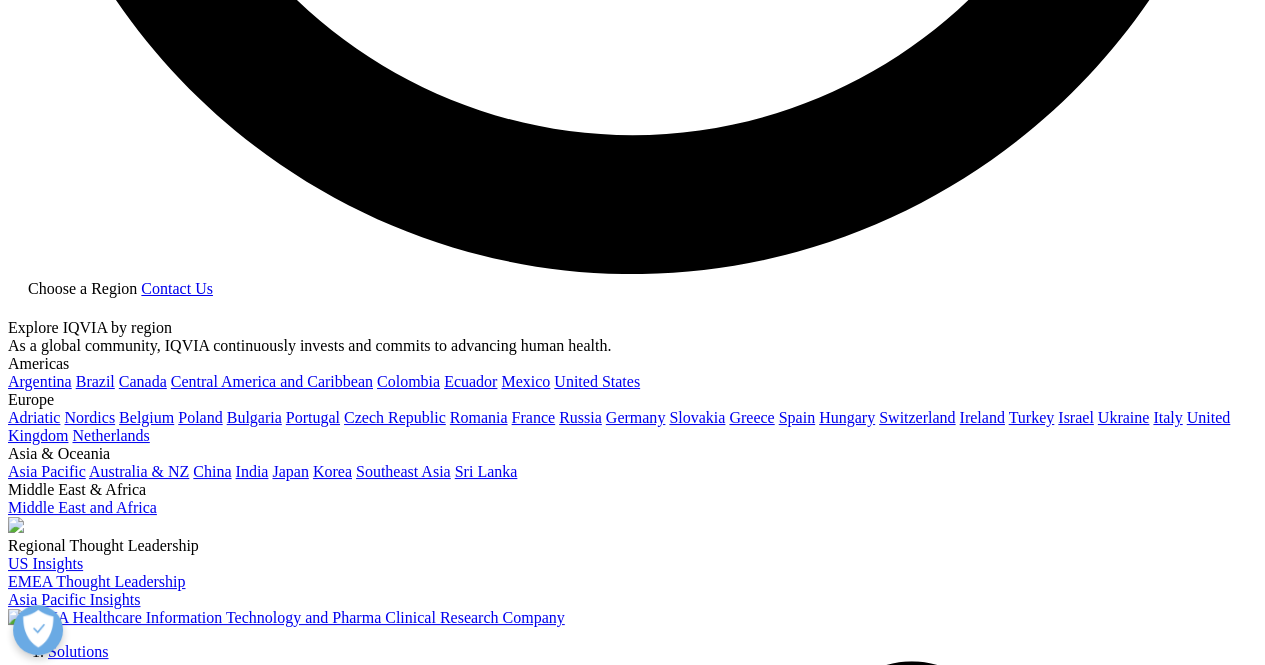 click on "Research" at bounding box center (83, 69458) 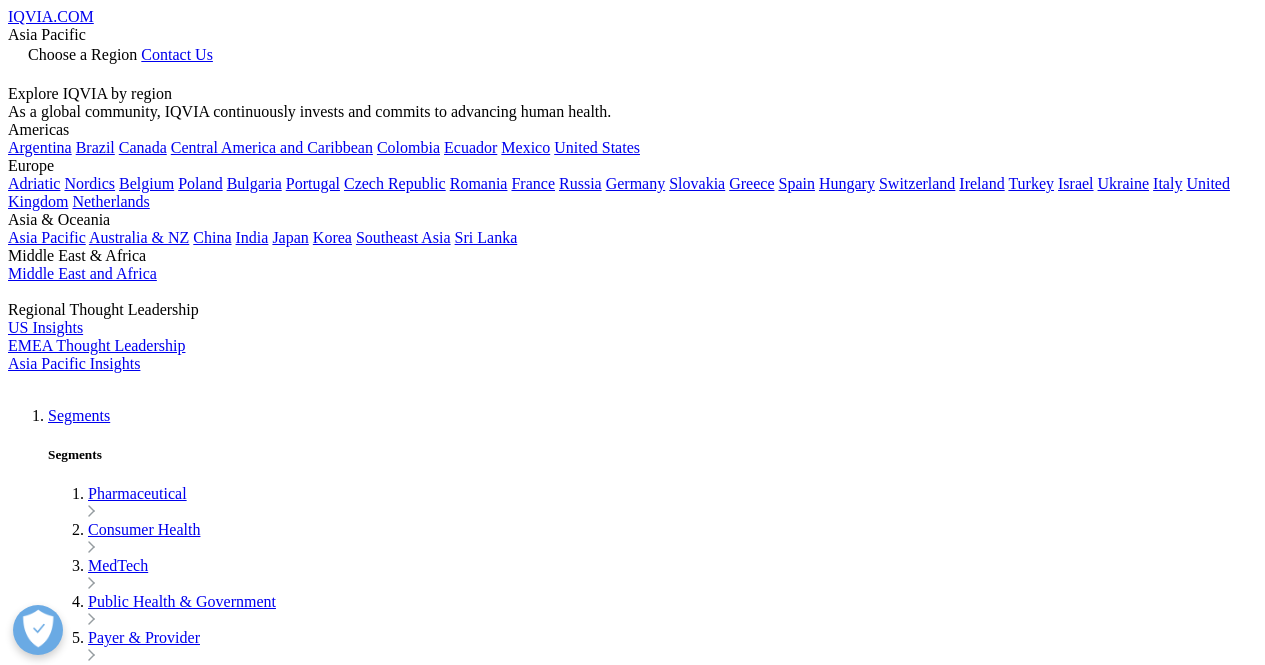scroll, scrollTop: 0, scrollLeft: 0, axis: both 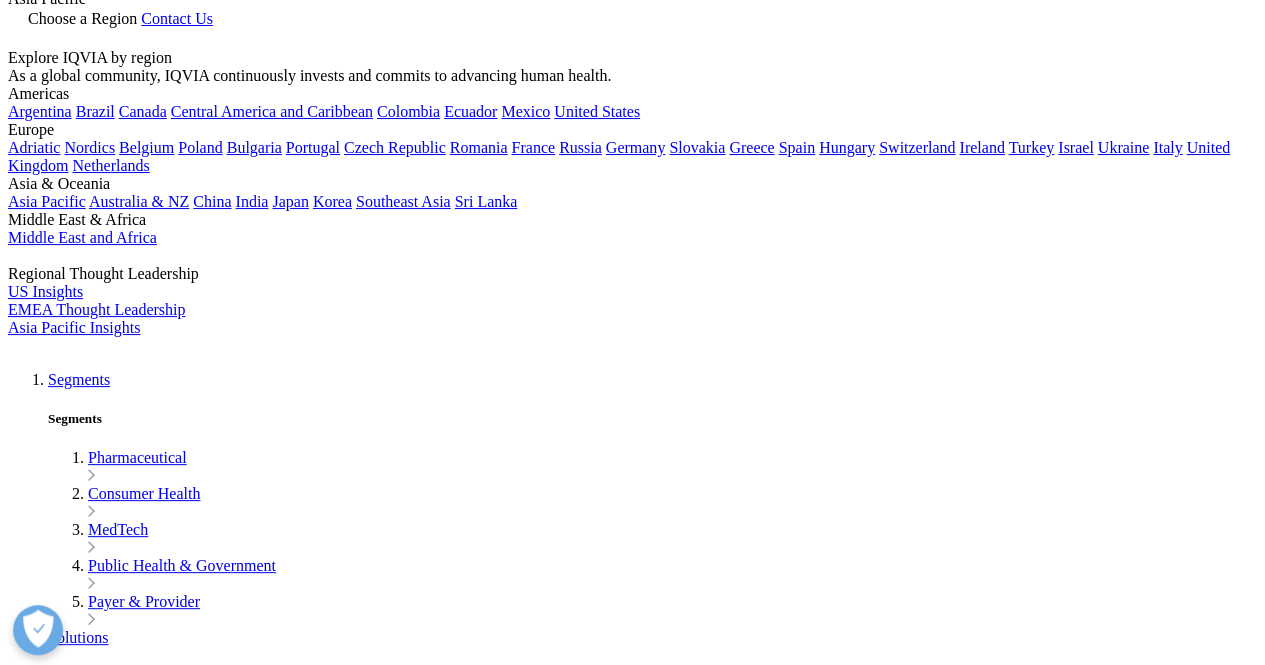 click on "Learn More
Our Latest Thinking
White paper
Unleashing Vaccine Readiness in Southeast Asia
Blog
Unlocking Hidden Potential: A Guide to Launching Rare Disease Drugs in APAC
Video" at bounding box center (632, 11577) 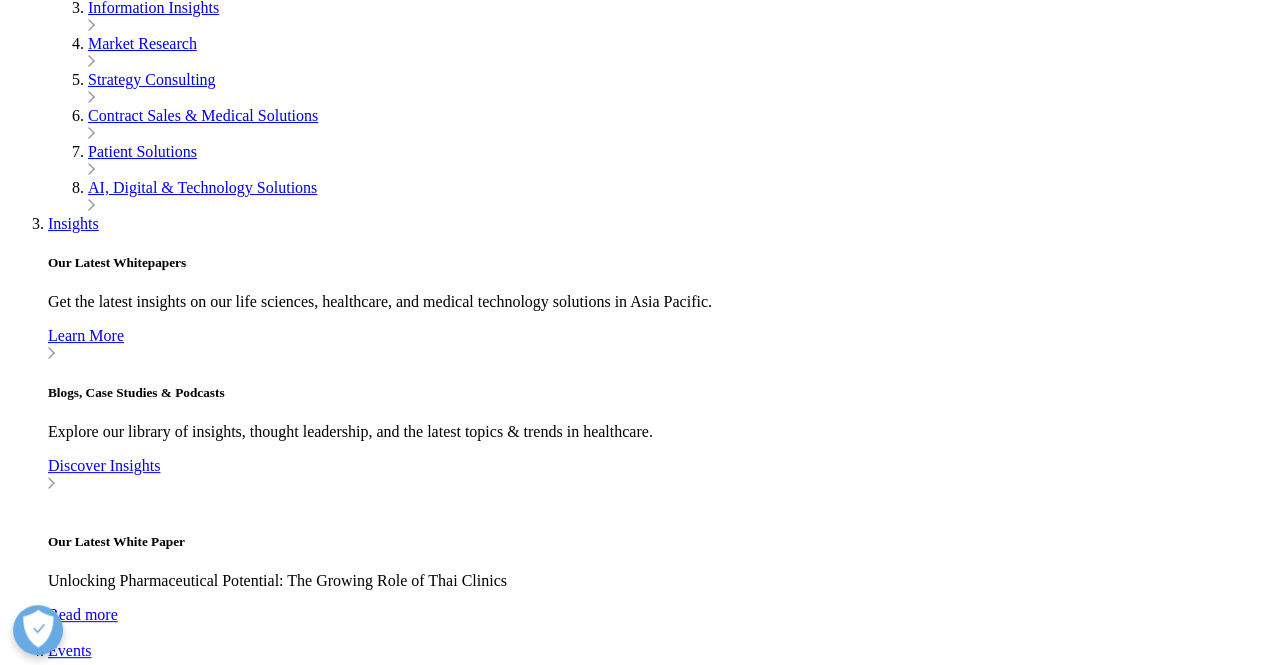 scroll, scrollTop: 915, scrollLeft: 0, axis: vertical 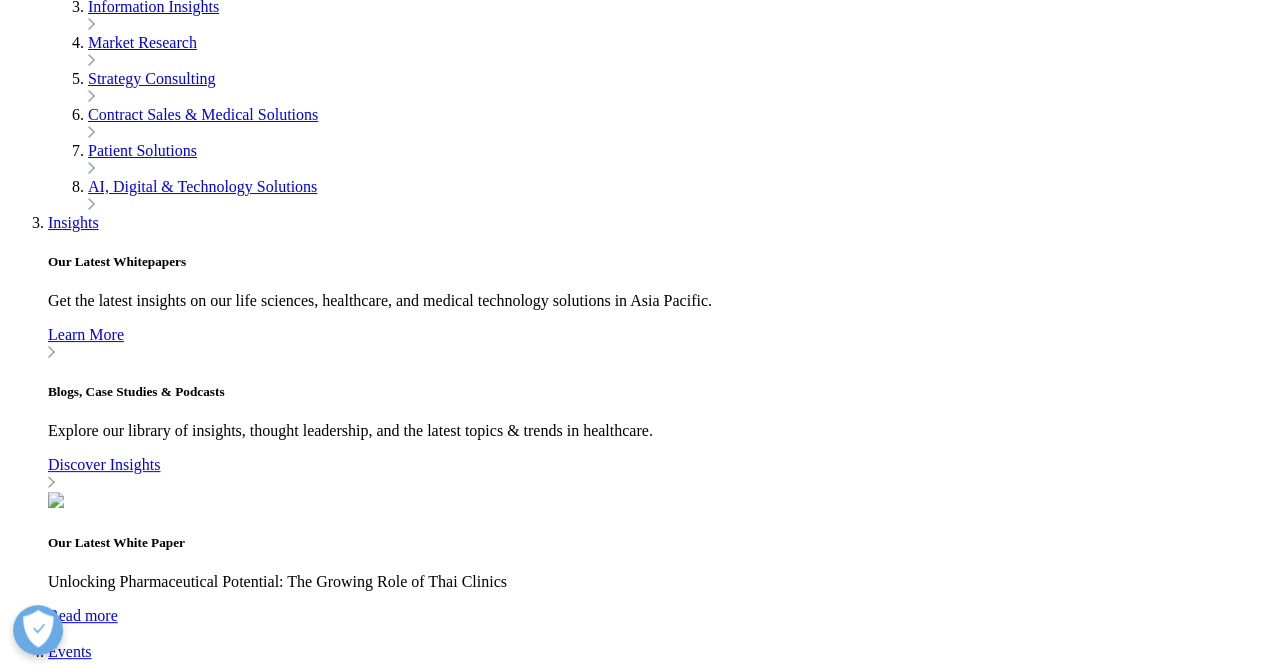 click on "Established rapport with HCPs
Well-established respect and cooperation from healthcare professionals.
Strong fieldwork setup
Skilled and seasoned fieldwork partners who are closely supervised." at bounding box center (632, 8500) 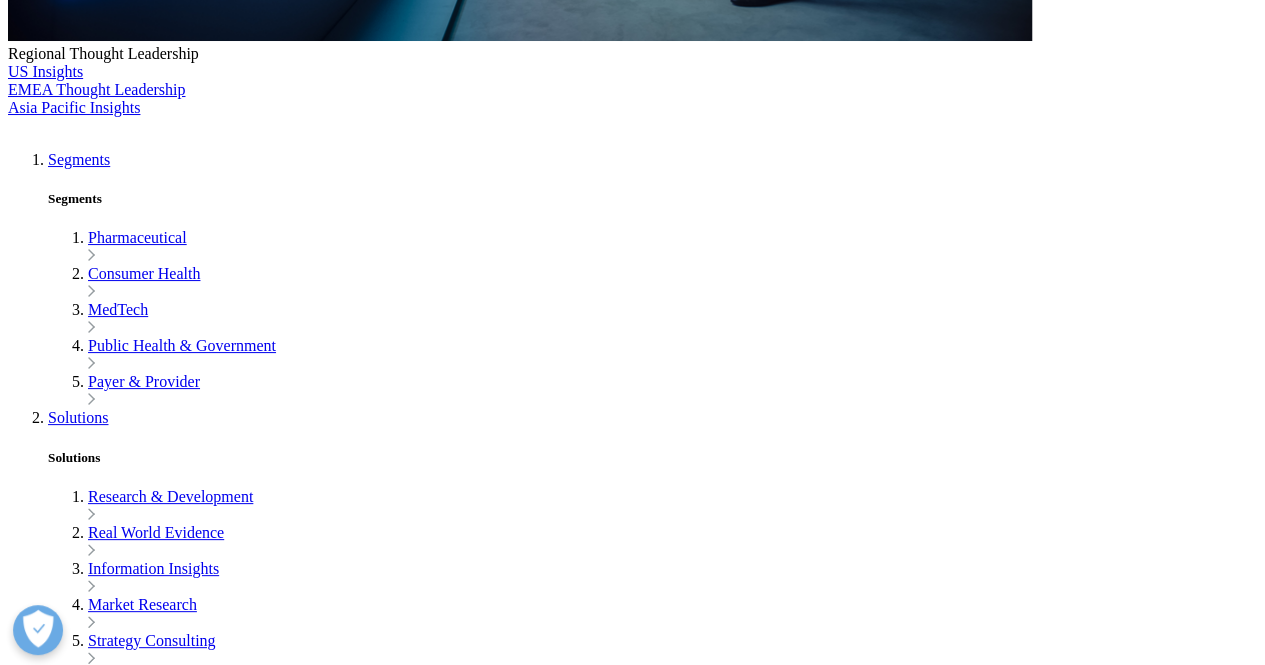 click on "Latest Thinking" at bounding box center [98, 9833] 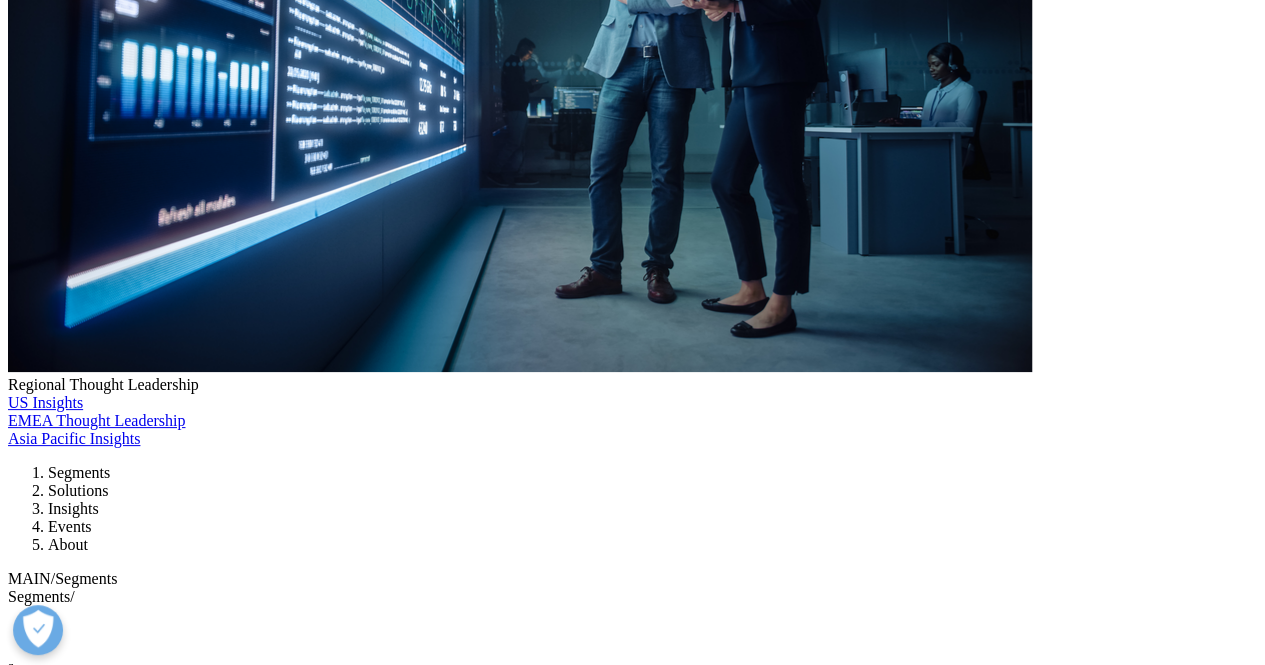 scroll, scrollTop: 3604, scrollLeft: 0, axis: vertical 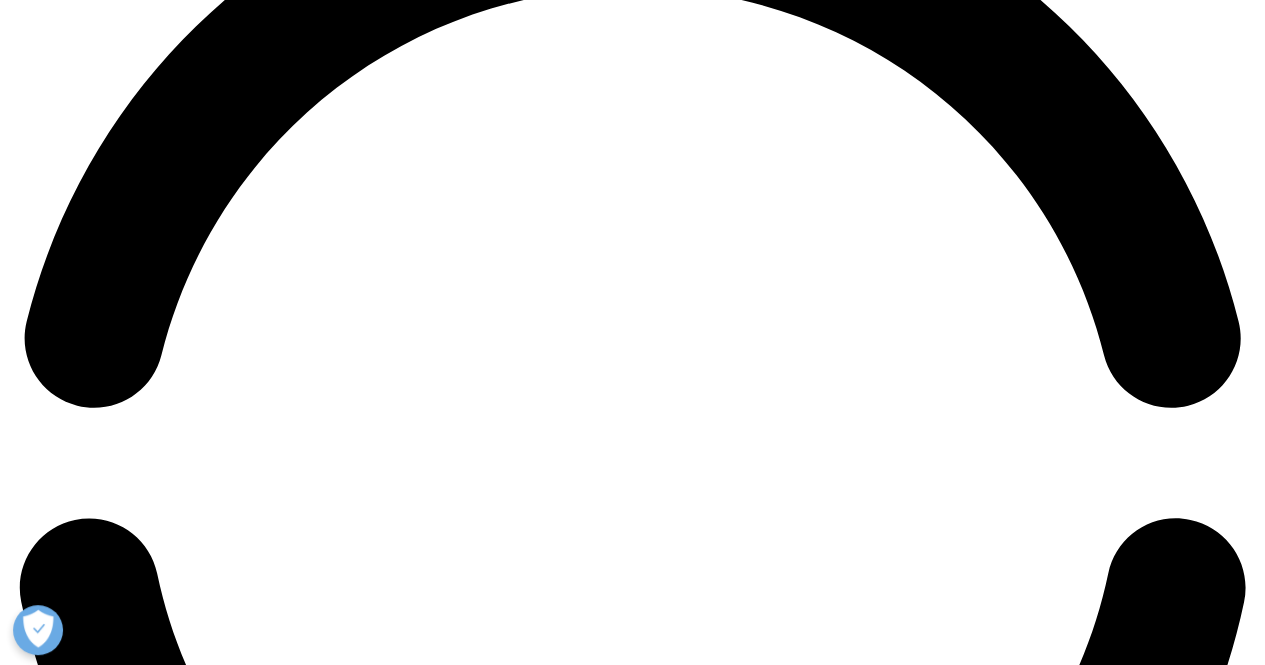 click on "Load More Results" at bounding box center [69, 76663] 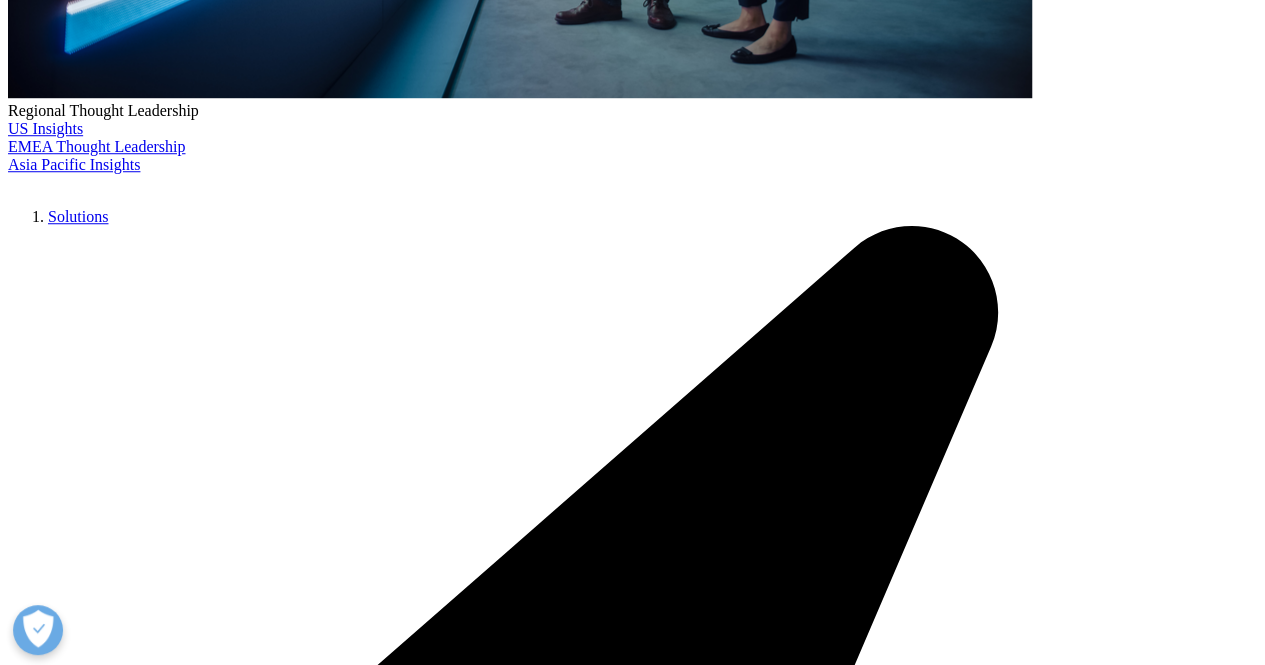 scroll, scrollTop: 4511, scrollLeft: 0, axis: vertical 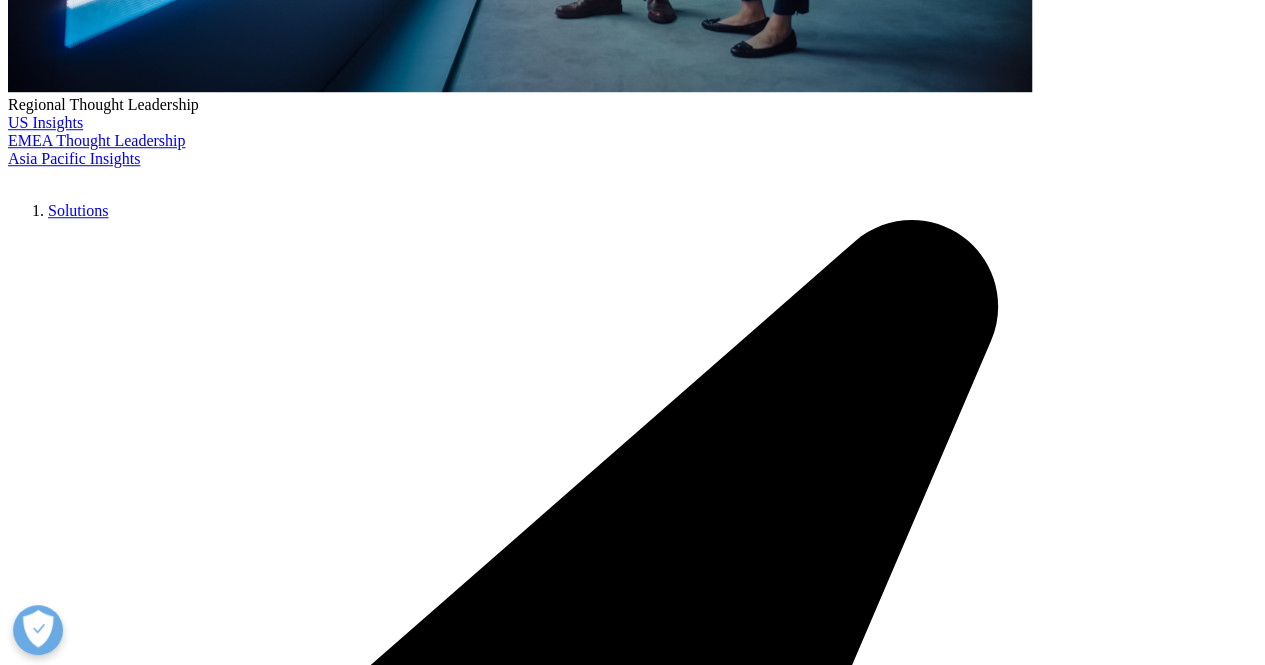 click on "Load More Results" at bounding box center [69, 81115] 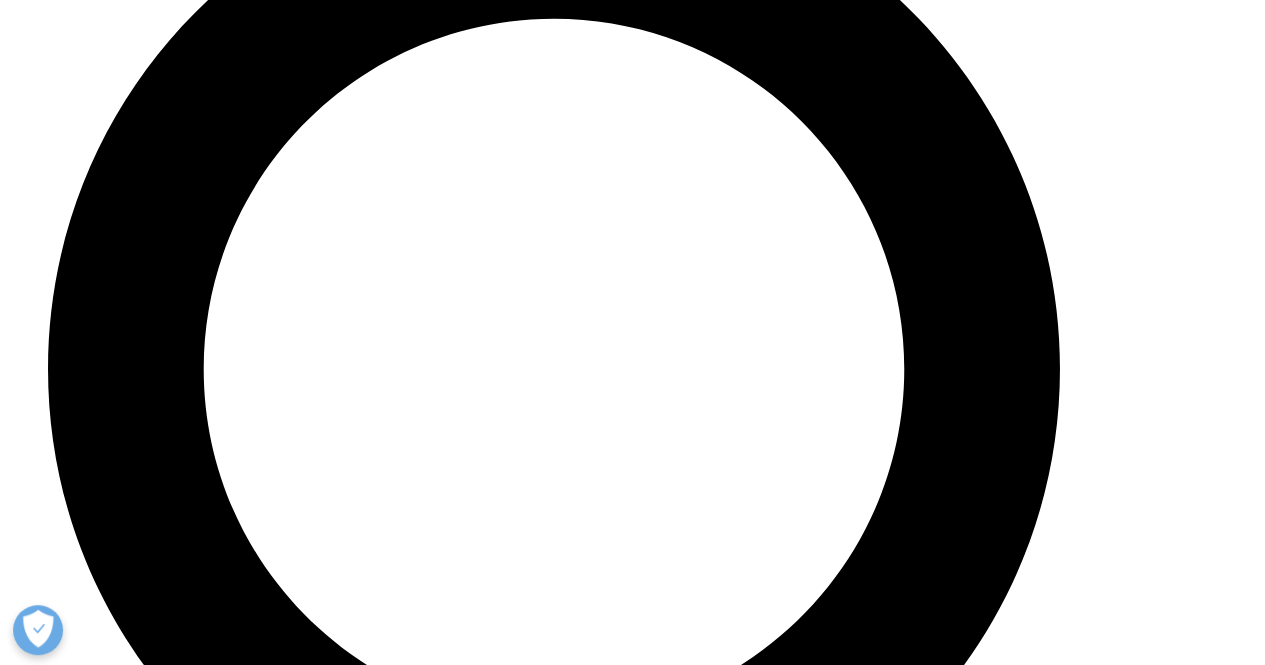 scroll, scrollTop: 7516, scrollLeft: 0, axis: vertical 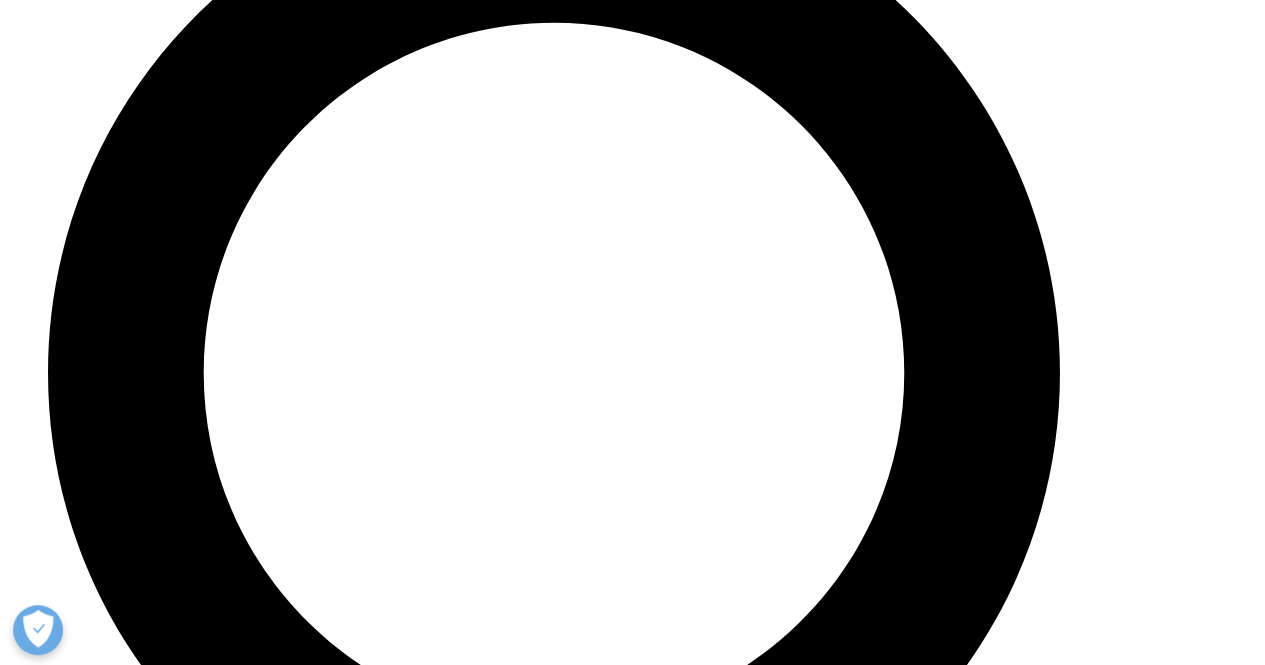 click on "Load More Results" at bounding box center (69, 82830) 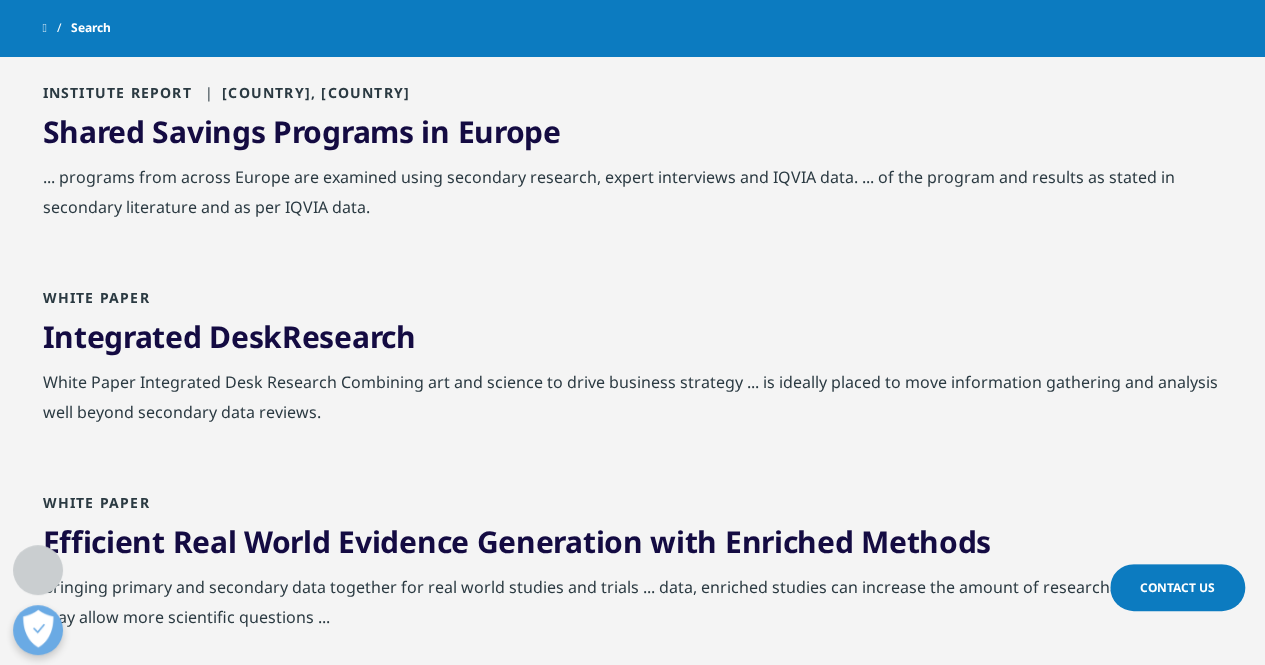 scroll, scrollTop: 8134, scrollLeft: 0, axis: vertical 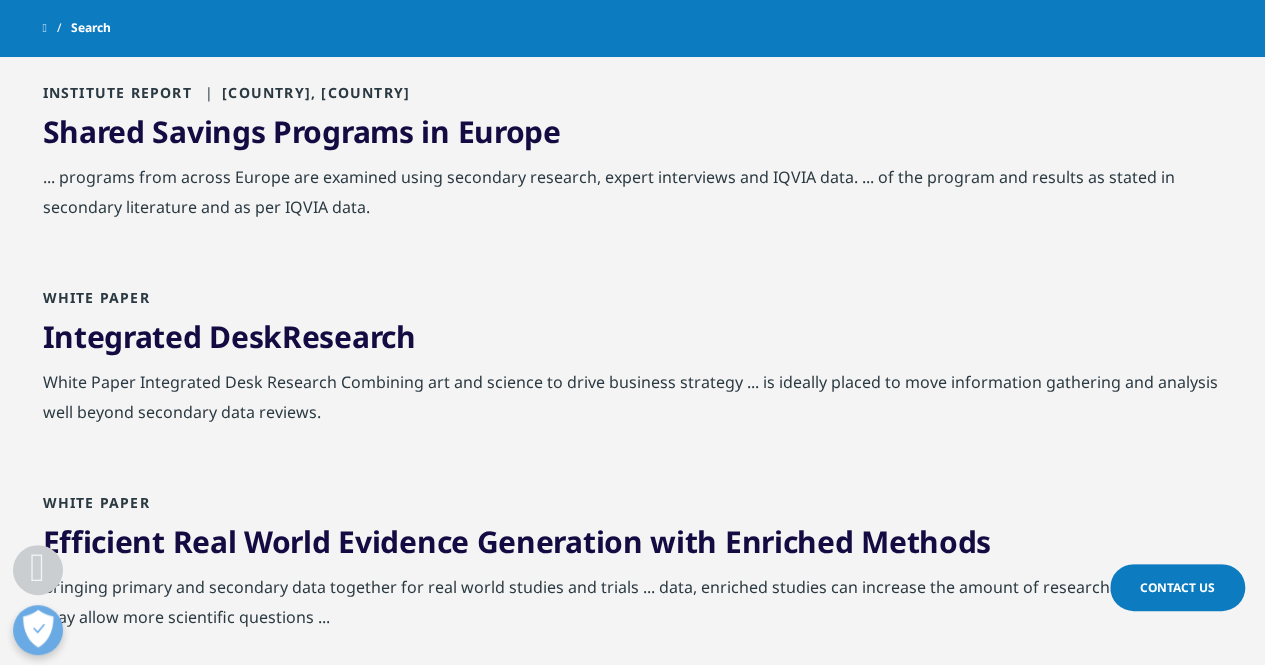 click on "Integrated Desk  Research" at bounding box center [229, 336] 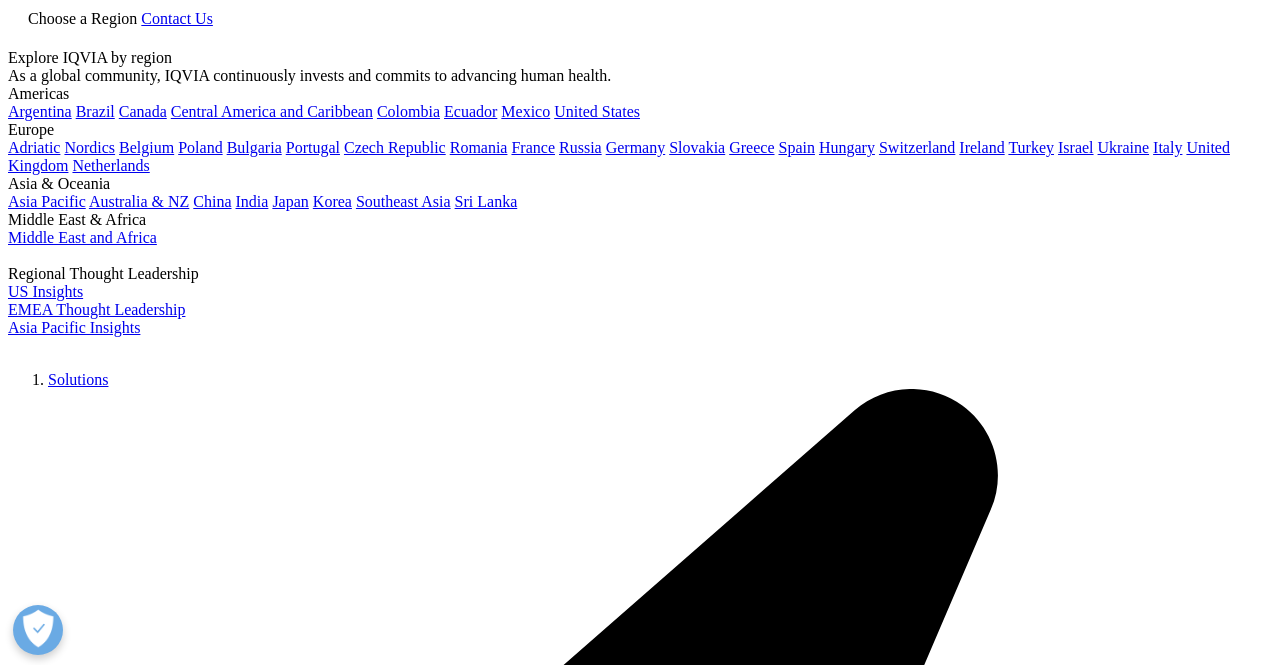 scroll, scrollTop: 0, scrollLeft: 0, axis: both 